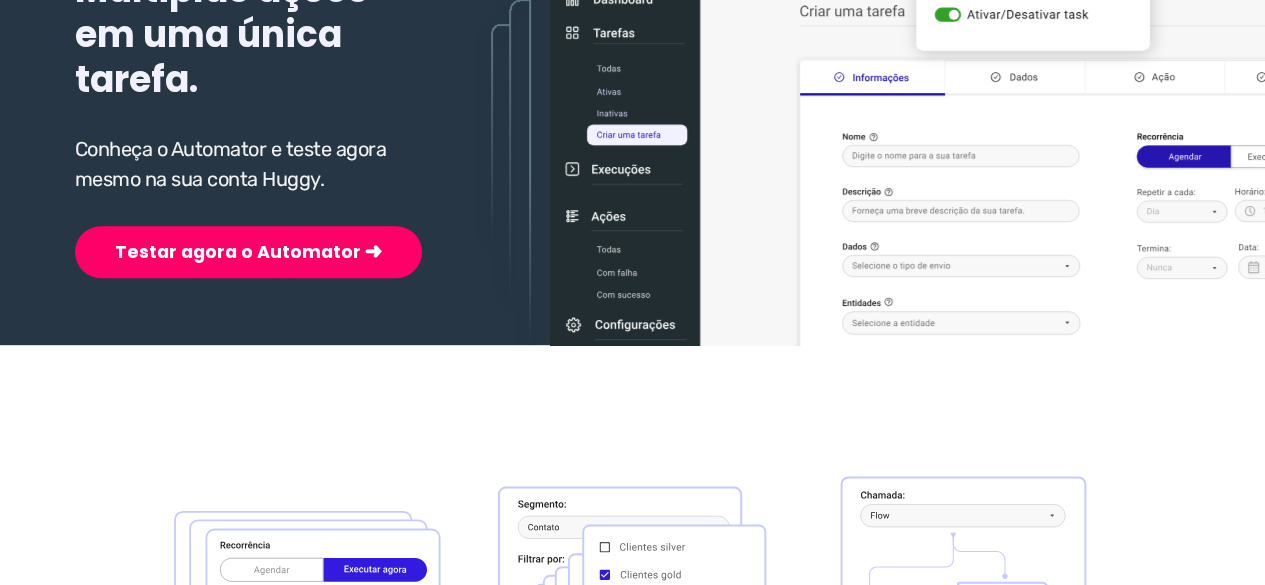 scroll, scrollTop: 400, scrollLeft: 0, axis: vertical 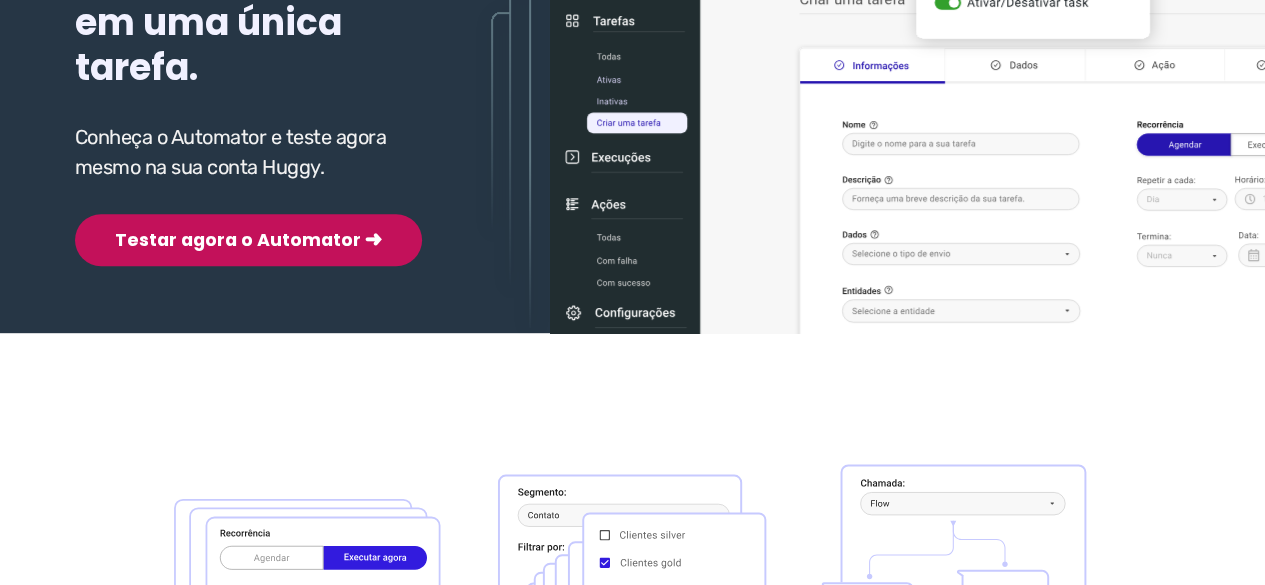 click on "Testar agora o Automator ➜" at bounding box center [248, 240] 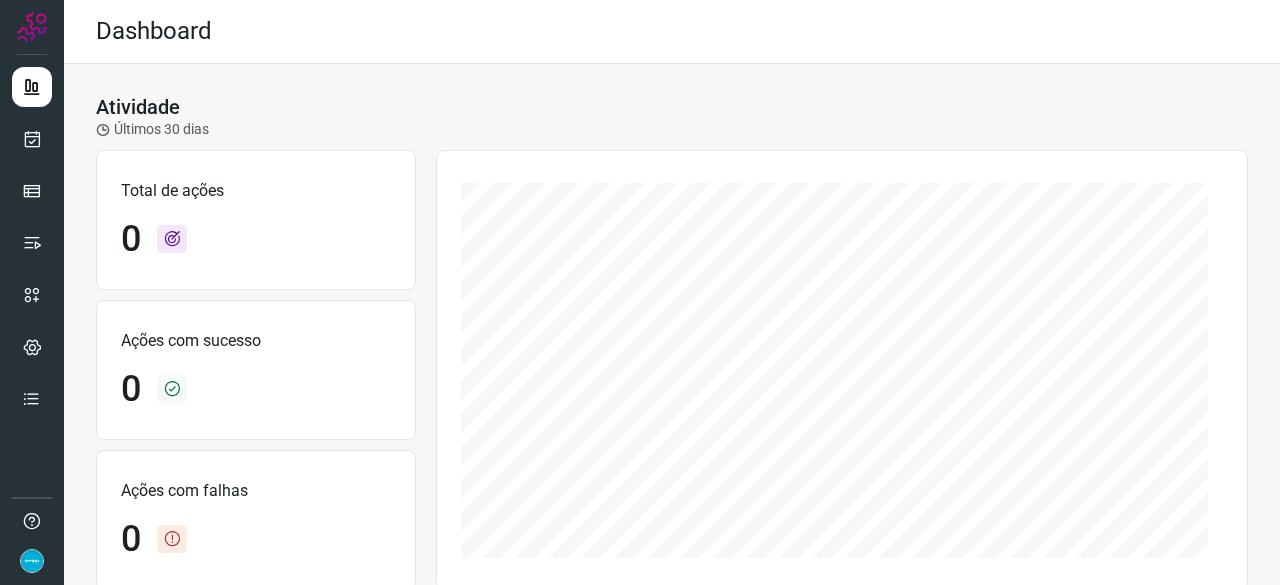 scroll, scrollTop: 0, scrollLeft: 0, axis: both 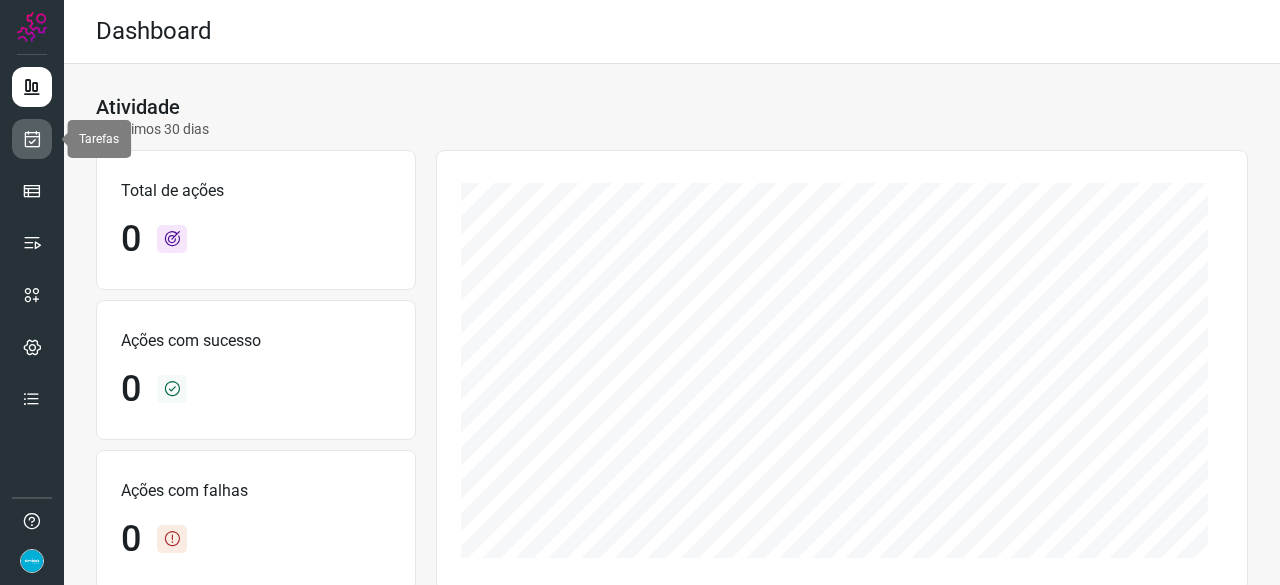 click at bounding box center (32, 139) 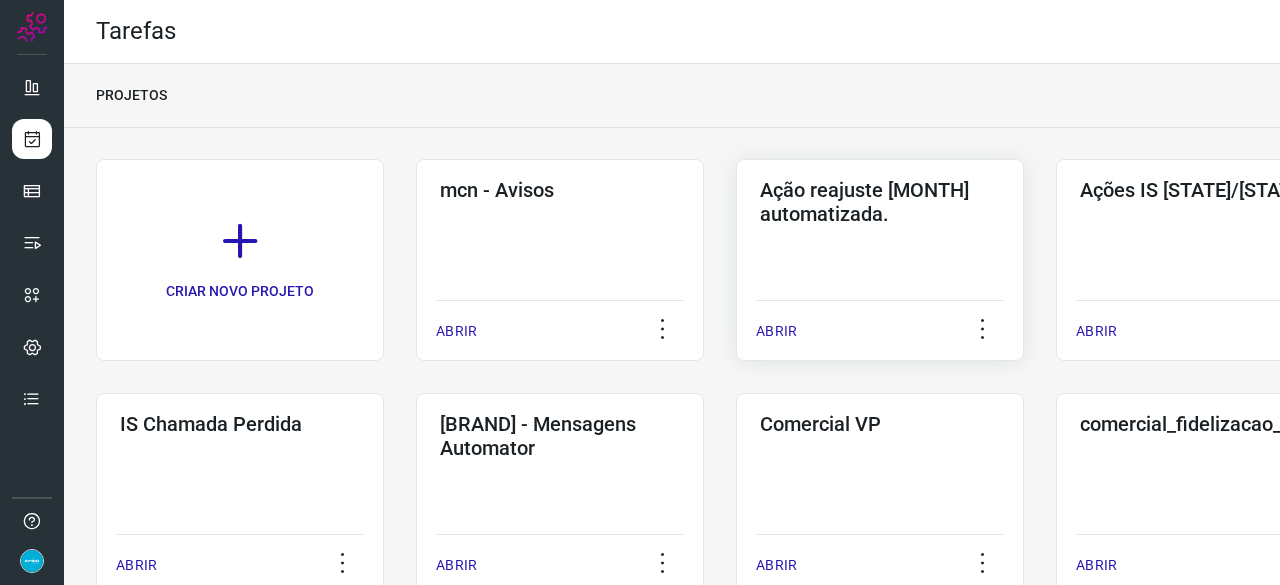 click on "ABRIR" at bounding box center [776, 331] 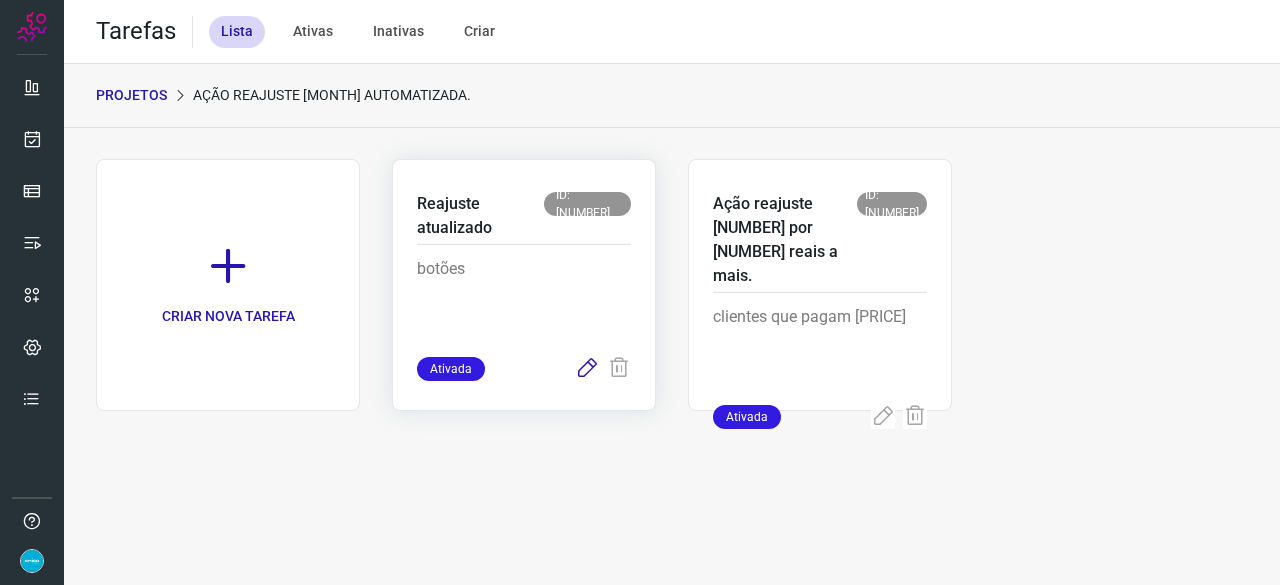 click at bounding box center (587, 369) 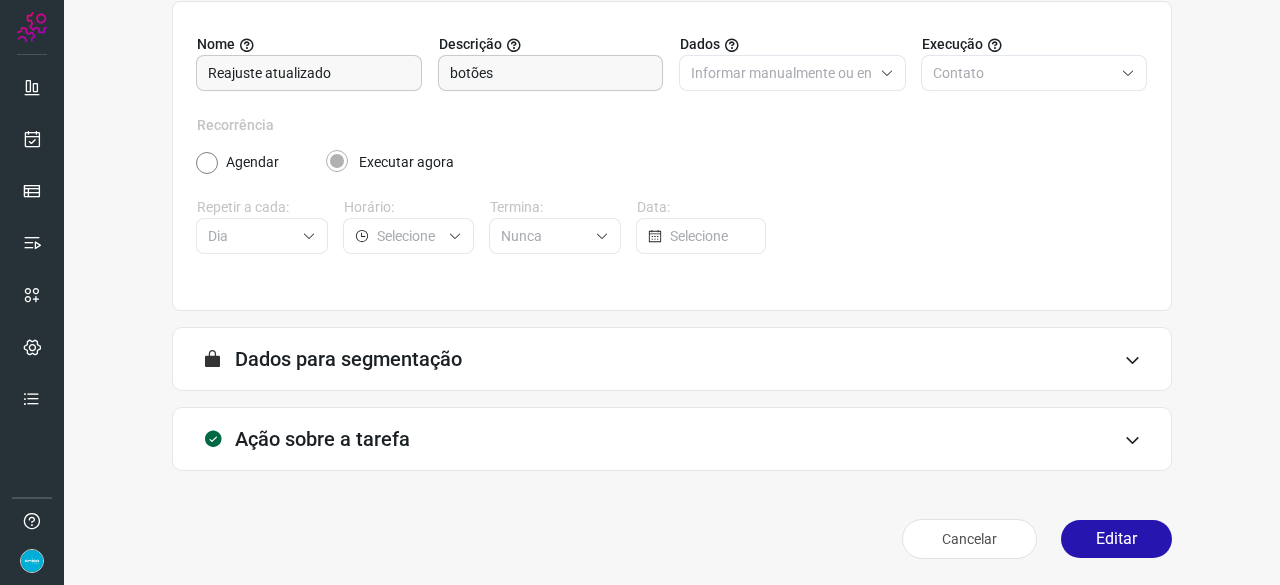scroll, scrollTop: 195, scrollLeft: 0, axis: vertical 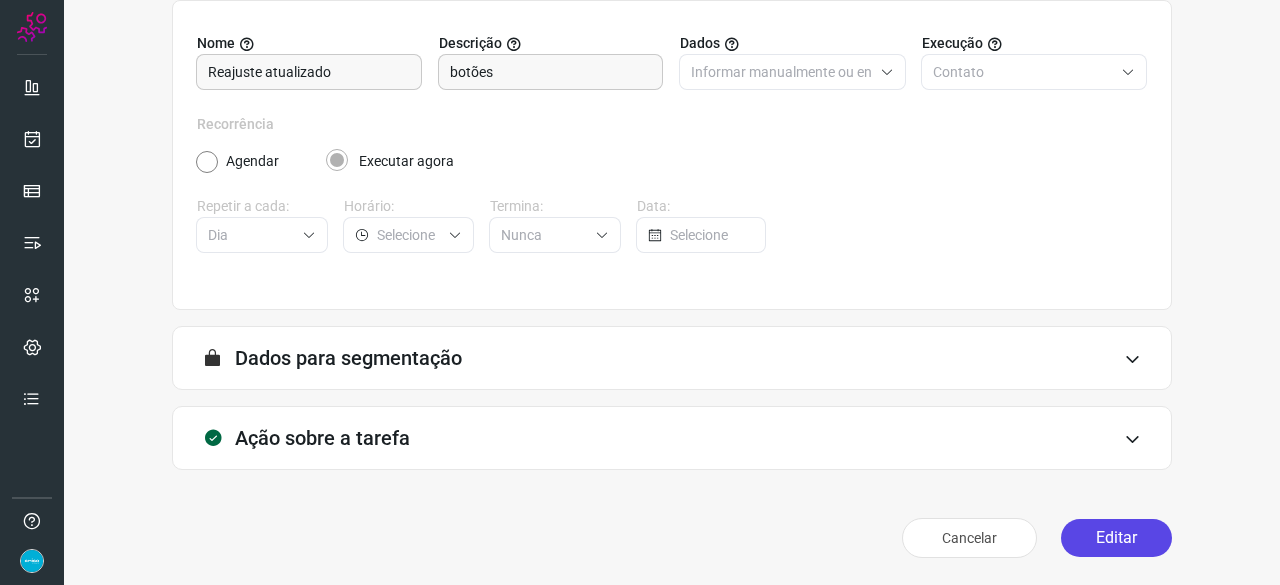 click on "Editar" at bounding box center (1116, 538) 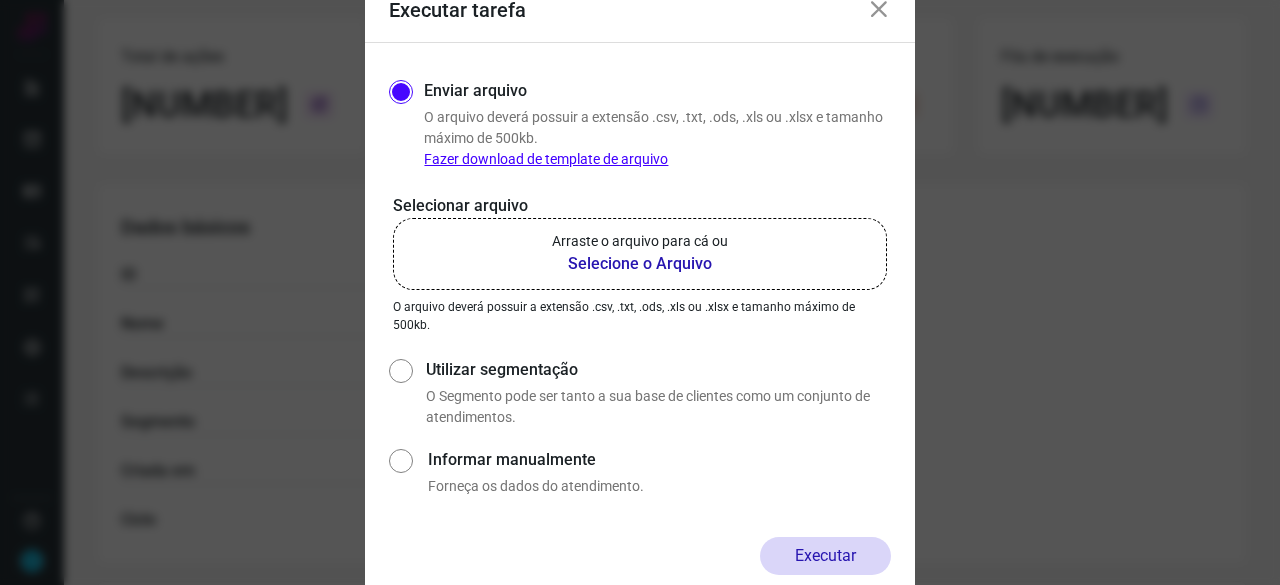 click on "Selecione o Arquivo" at bounding box center [640, 264] 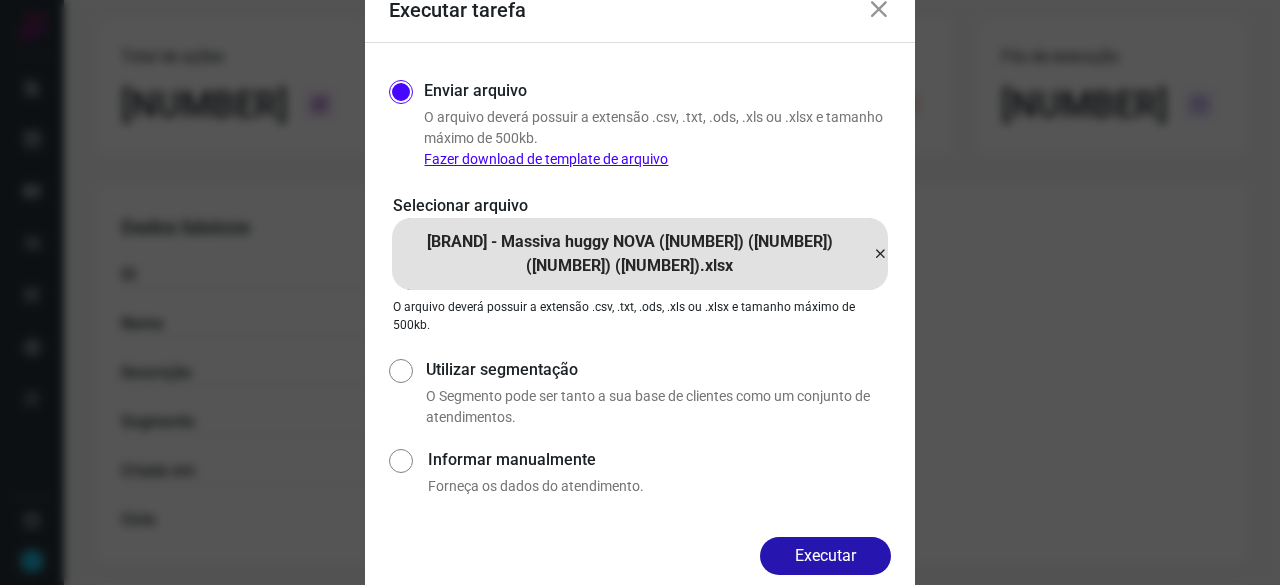 click on "Executar" at bounding box center (825, 556) 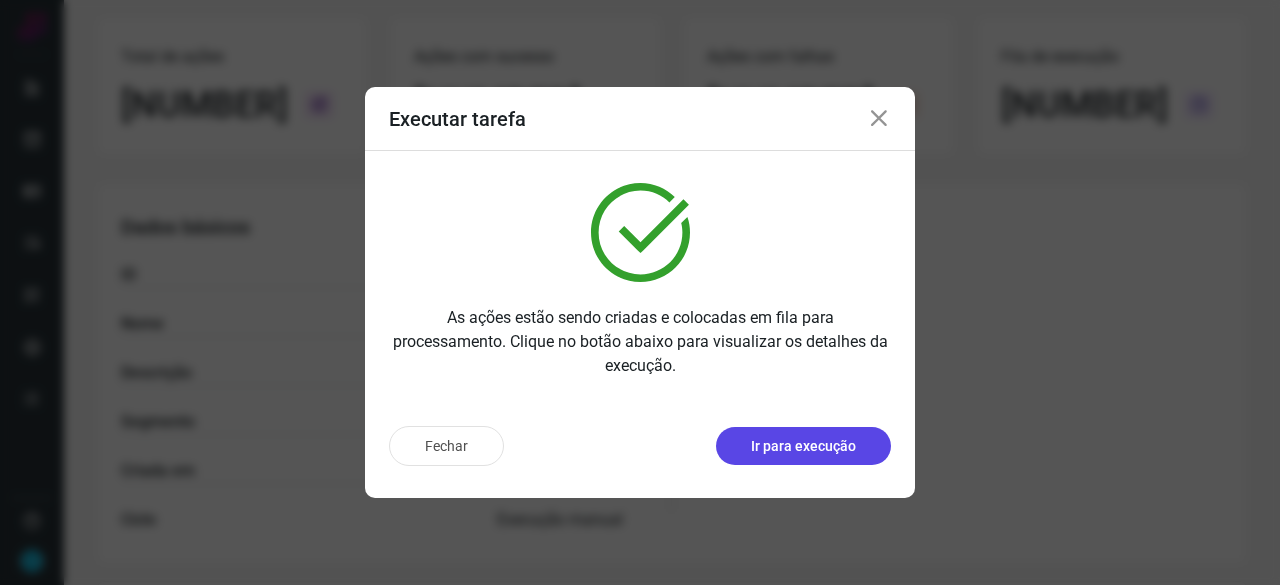 click on "Ir para execução" at bounding box center (803, 446) 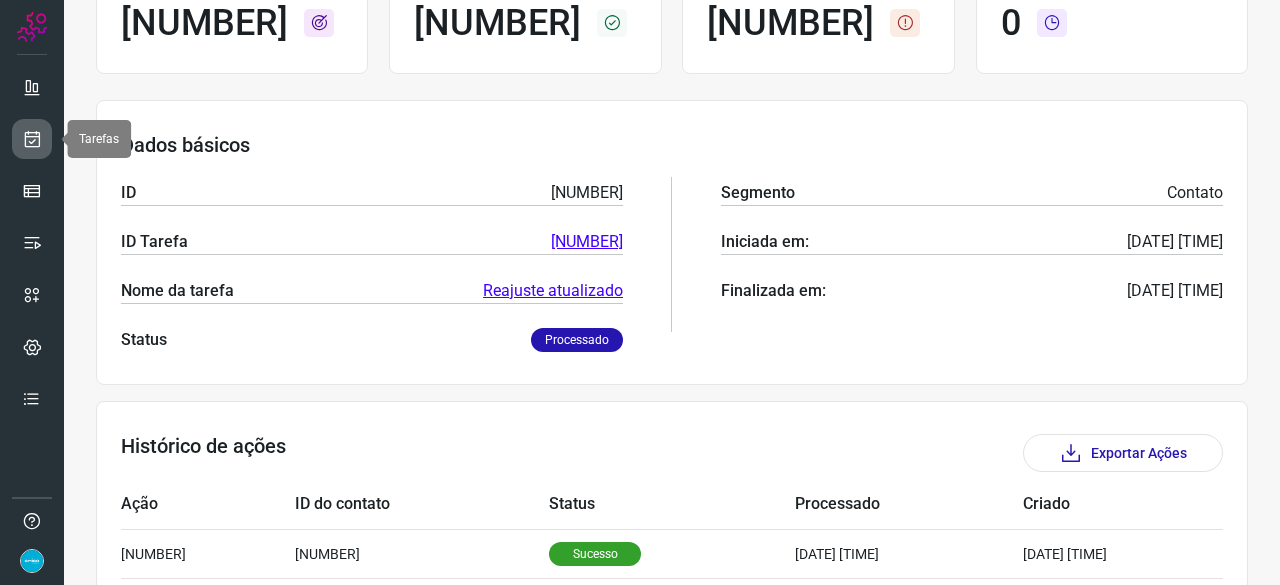 click at bounding box center (32, 139) 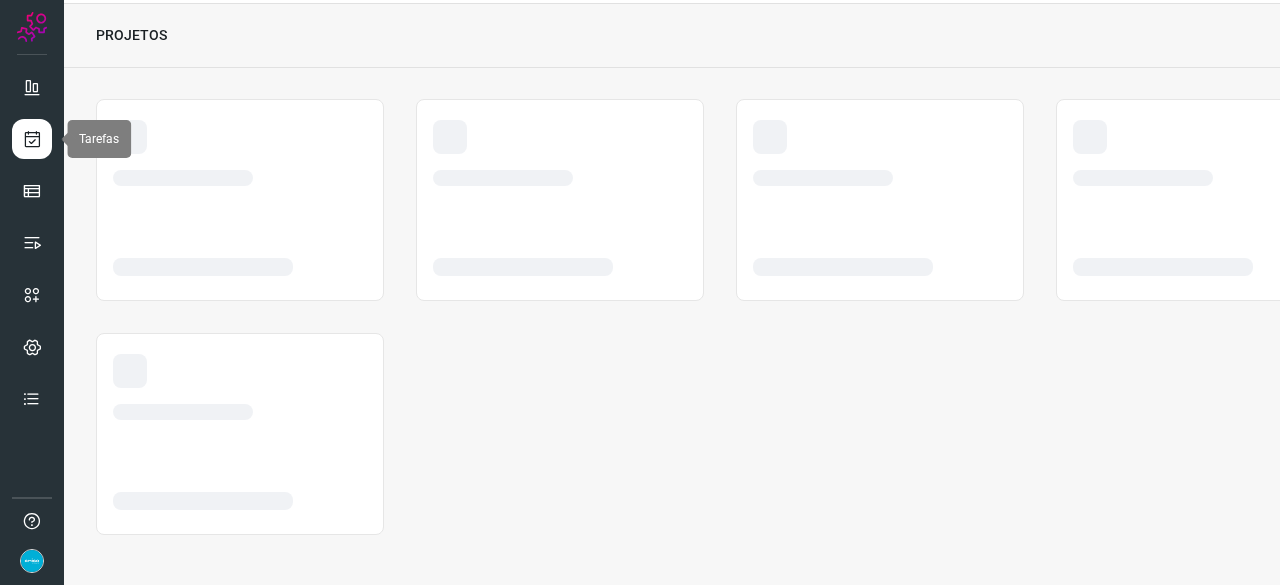 scroll, scrollTop: 60, scrollLeft: 0, axis: vertical 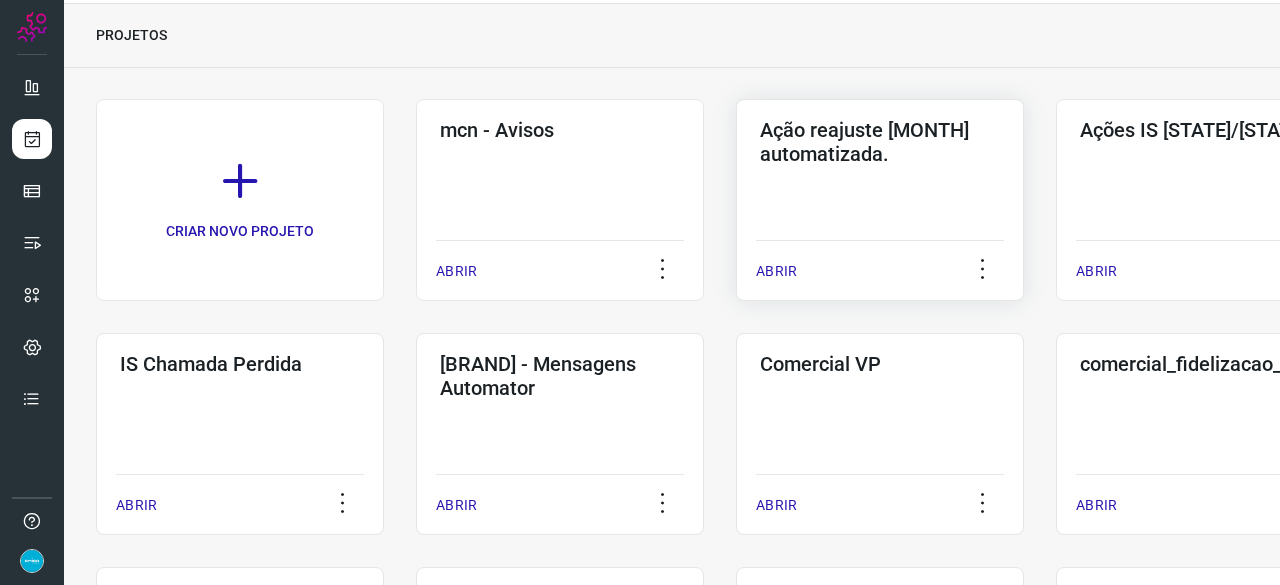 click on "ABRIR" at bounding box center (776, 271) 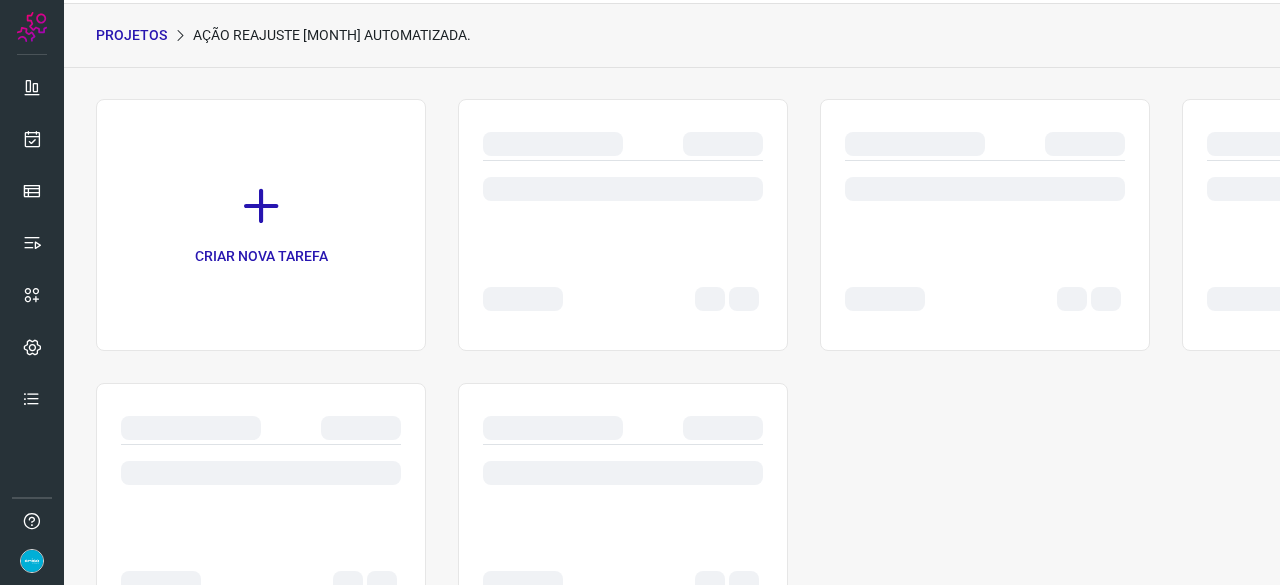 scroll, scrollTop: 0, scrollLeft: 0, axis: both 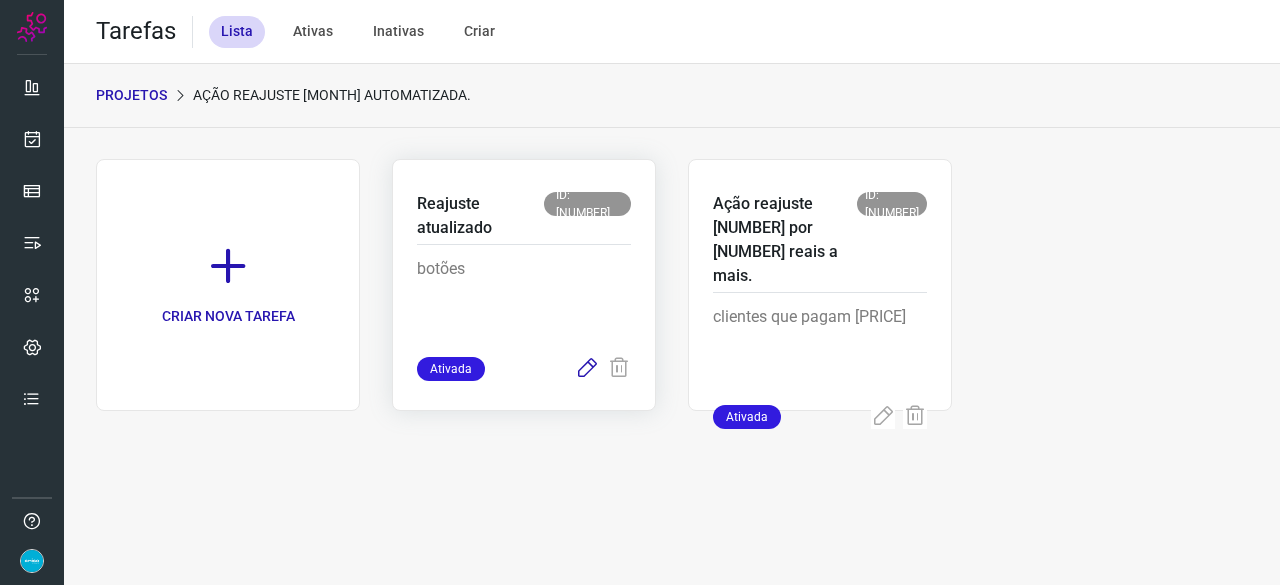 click at bounding box center (587, 369) 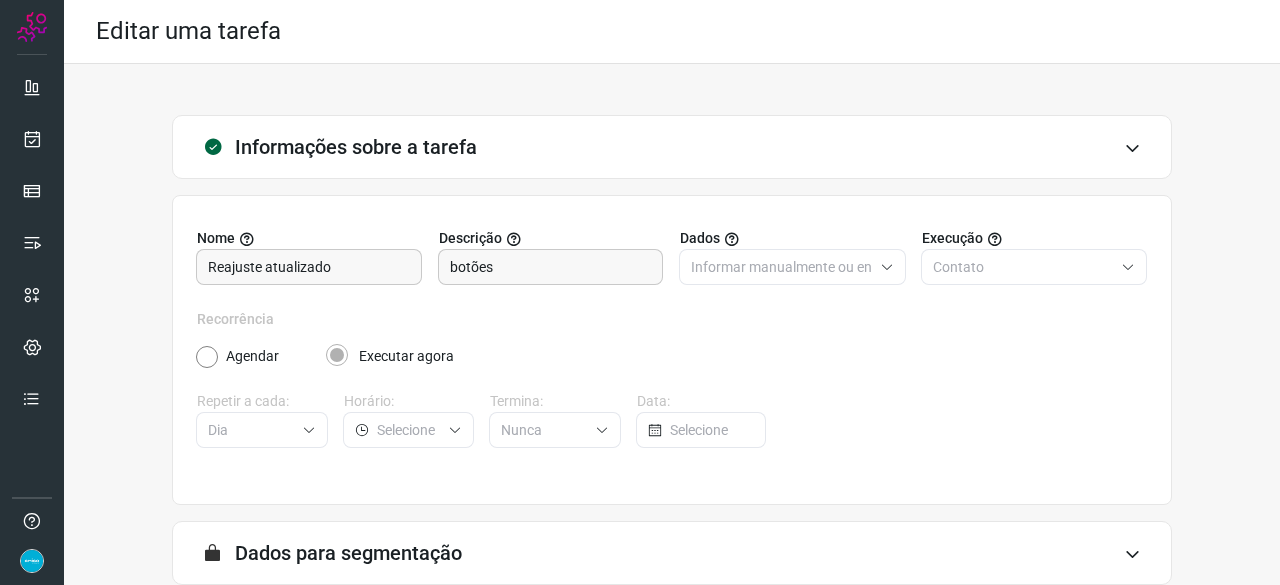 scroll, scrollTop: 195, scrollLeft: 0, axis: vertical 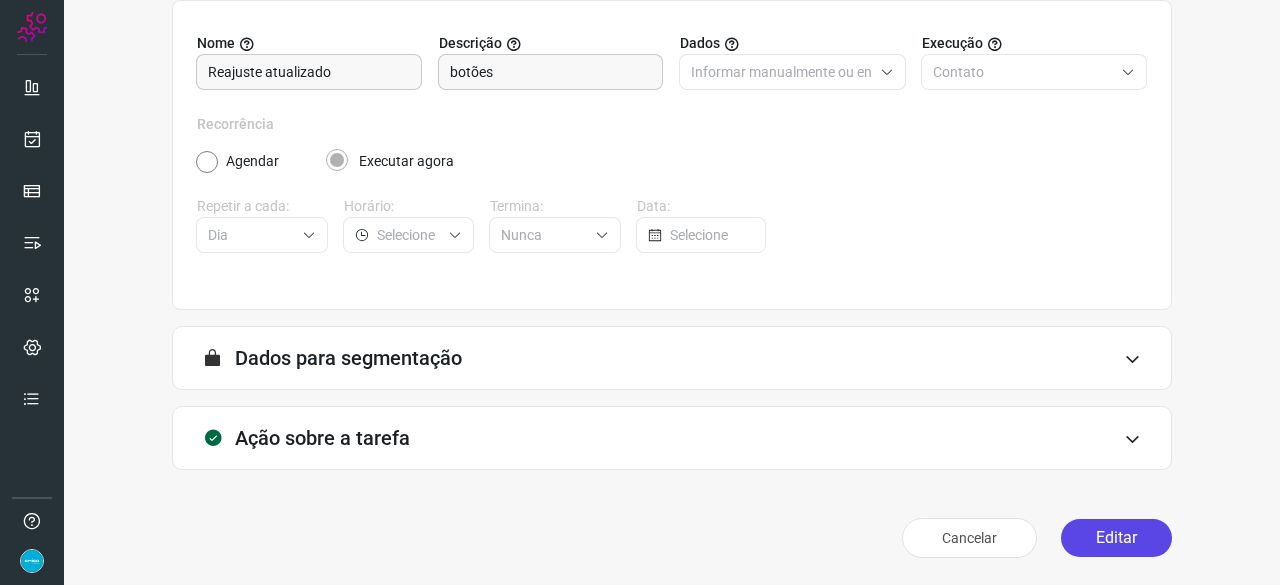 click on "Editar" at bounding box center (1116, 538) 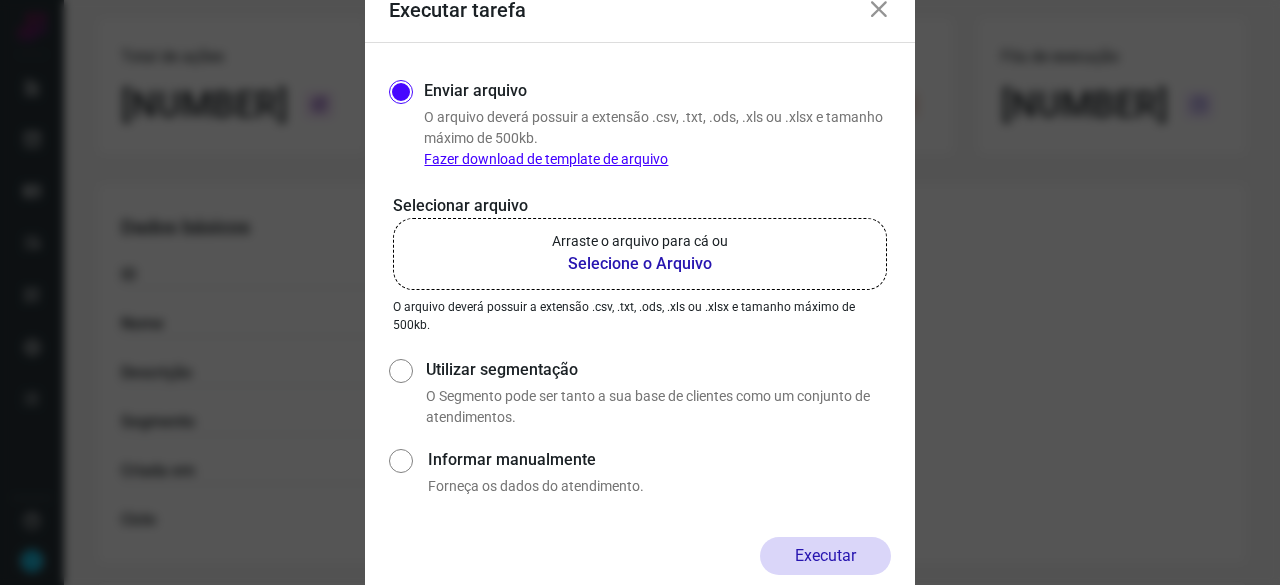 click on "Selecione o Arquivo" at bounding box center (640, 264) 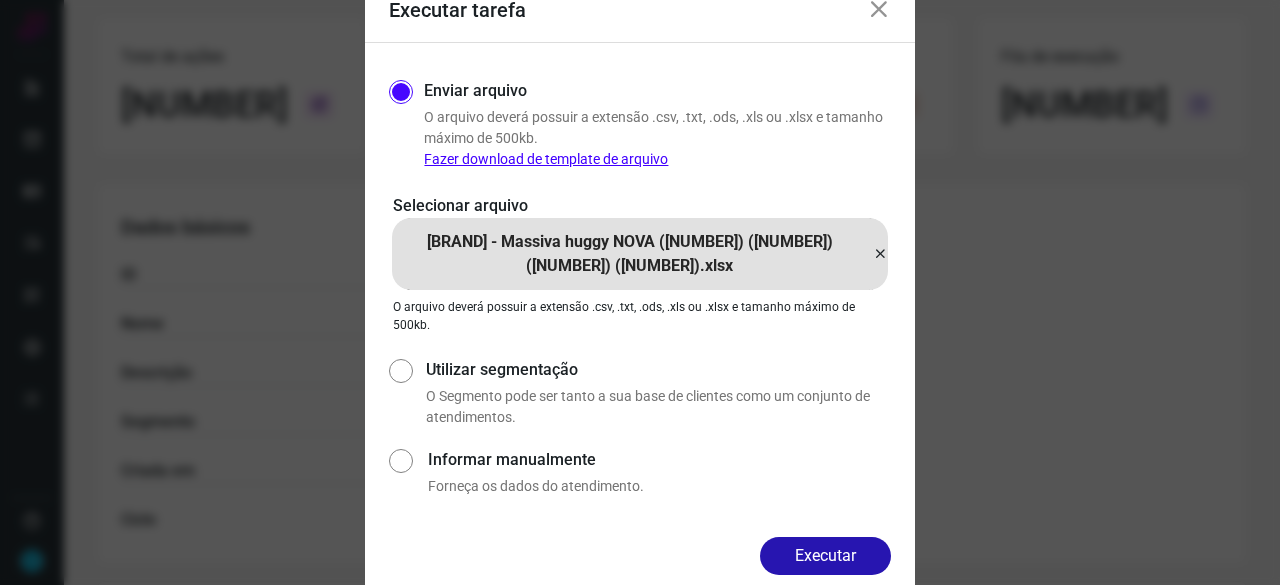 click on "Executar" at bounding box center [825, 556] 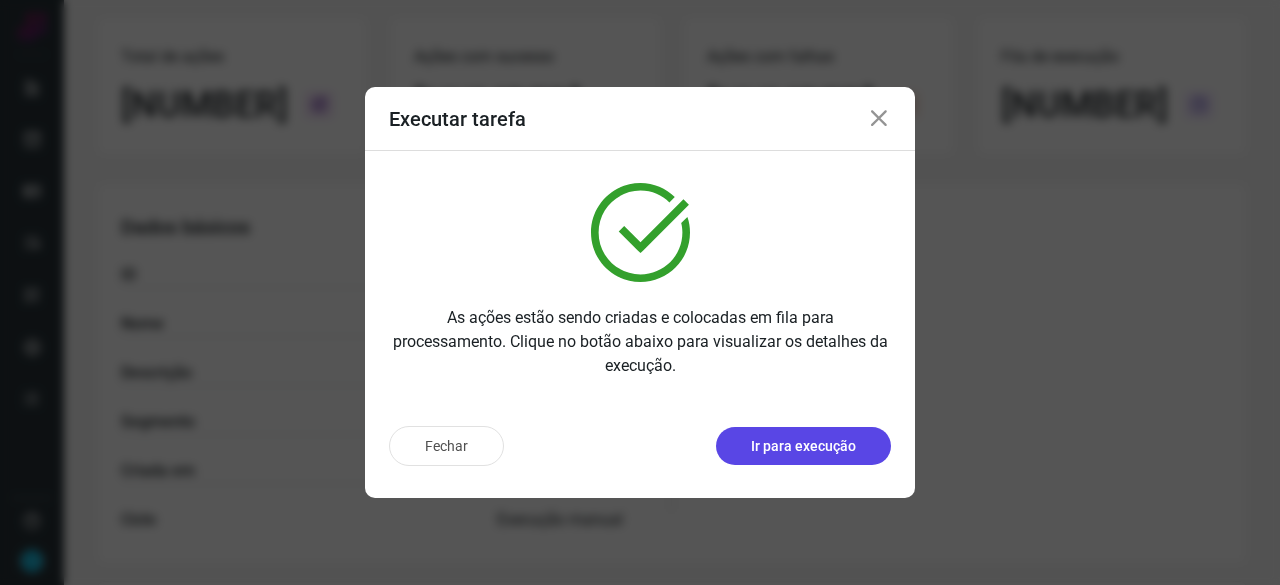 click on "Ir para execução" at bounding box center [803, 446] 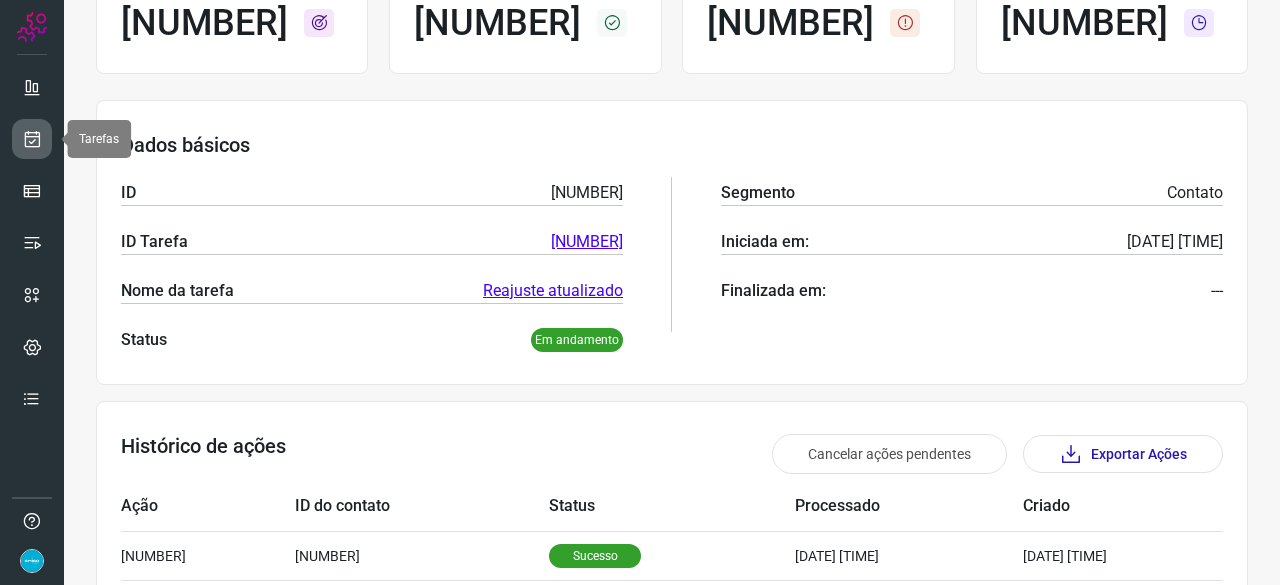 click at bounding box center [32, 139] 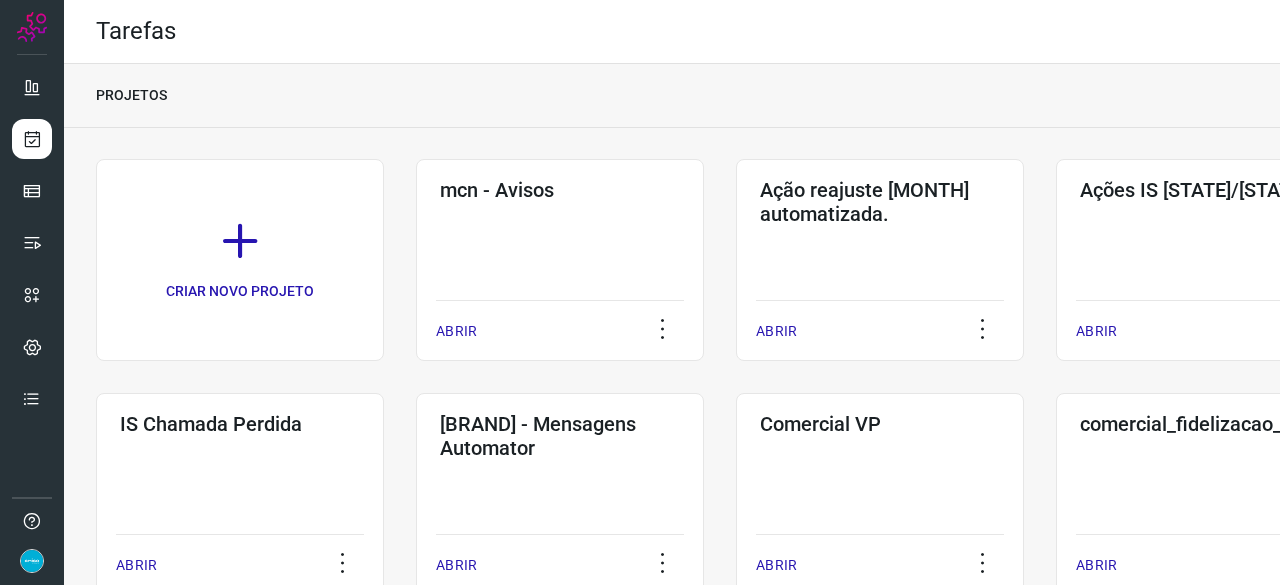 scroll, scrollTop: 0, scrollLeft: 0, axis: both 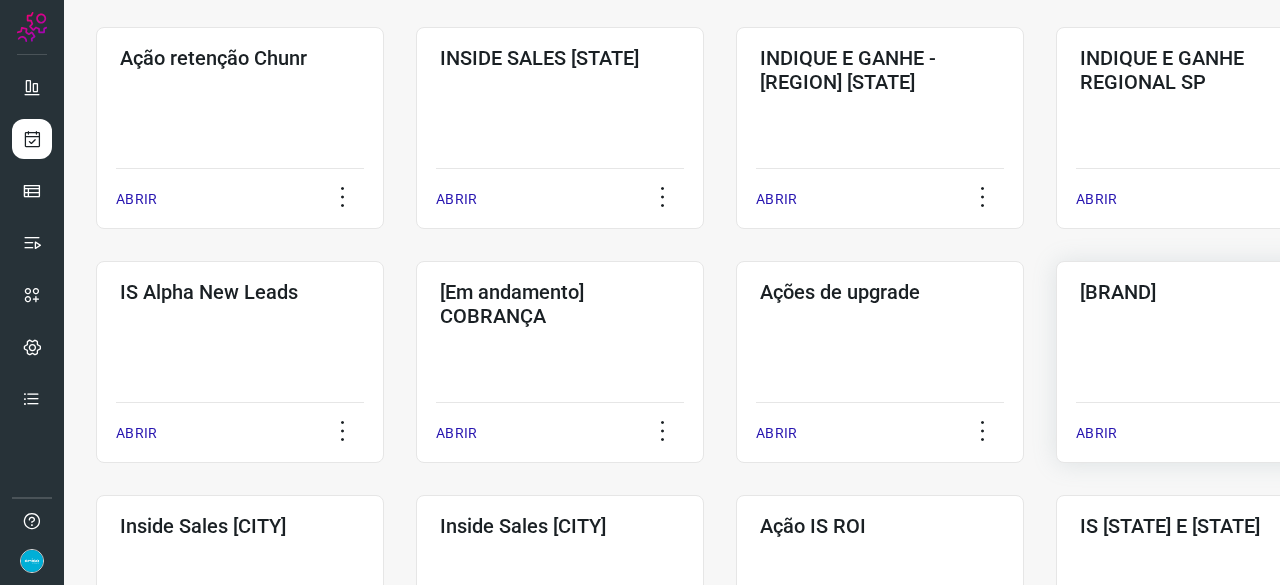 click on "ABRIR" at bounding box center (1096, 433) 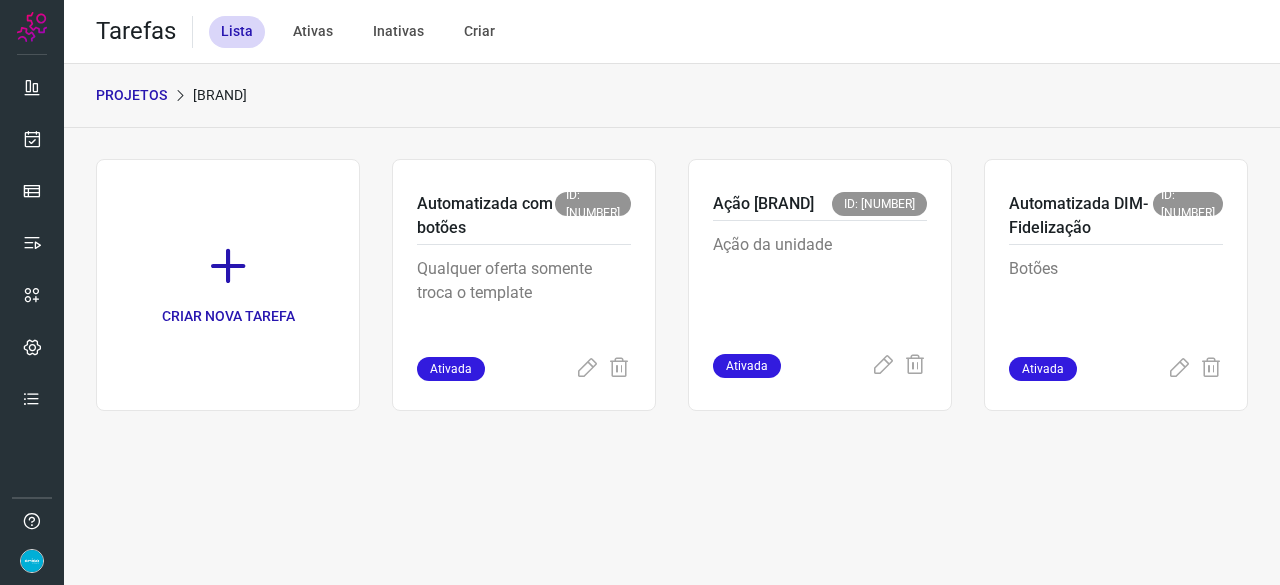 scroll, scrollTop: 0, scrollLeft: 0, axis: both 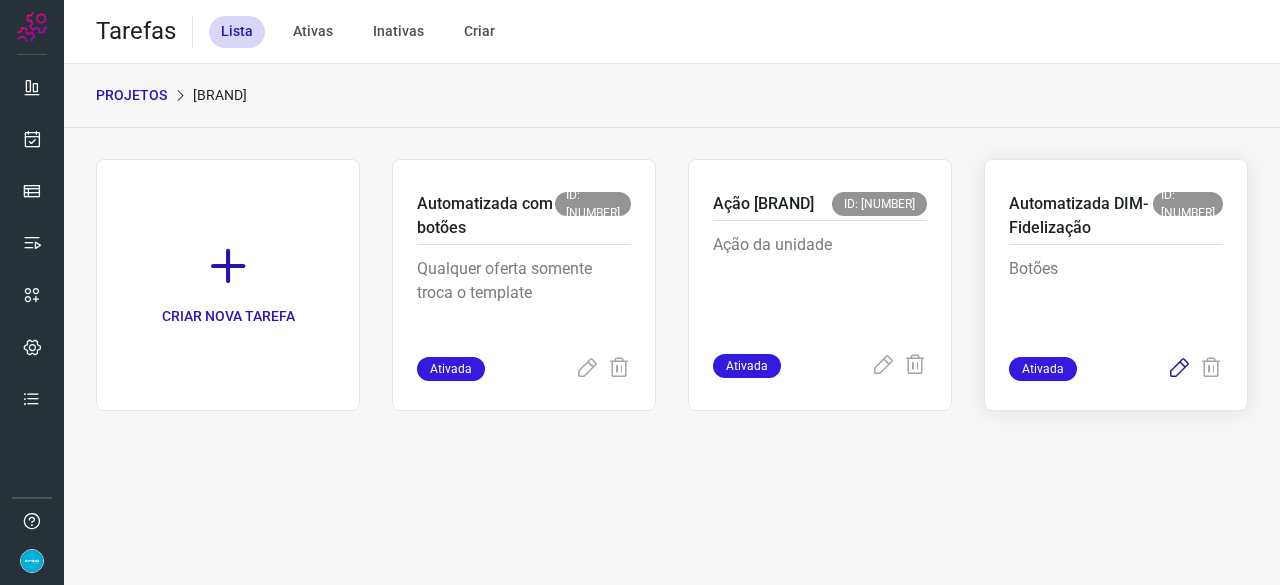click at bounding box center [1179, 369] 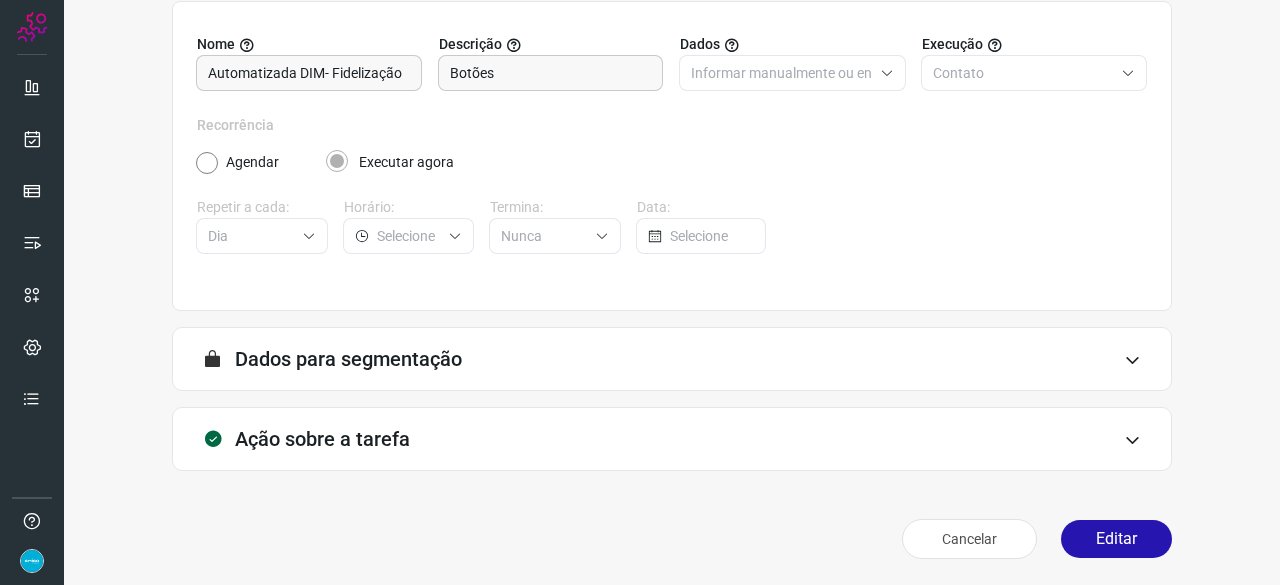 scroll, scrollTop: 195, scrollLeft: 0, axis: vertical 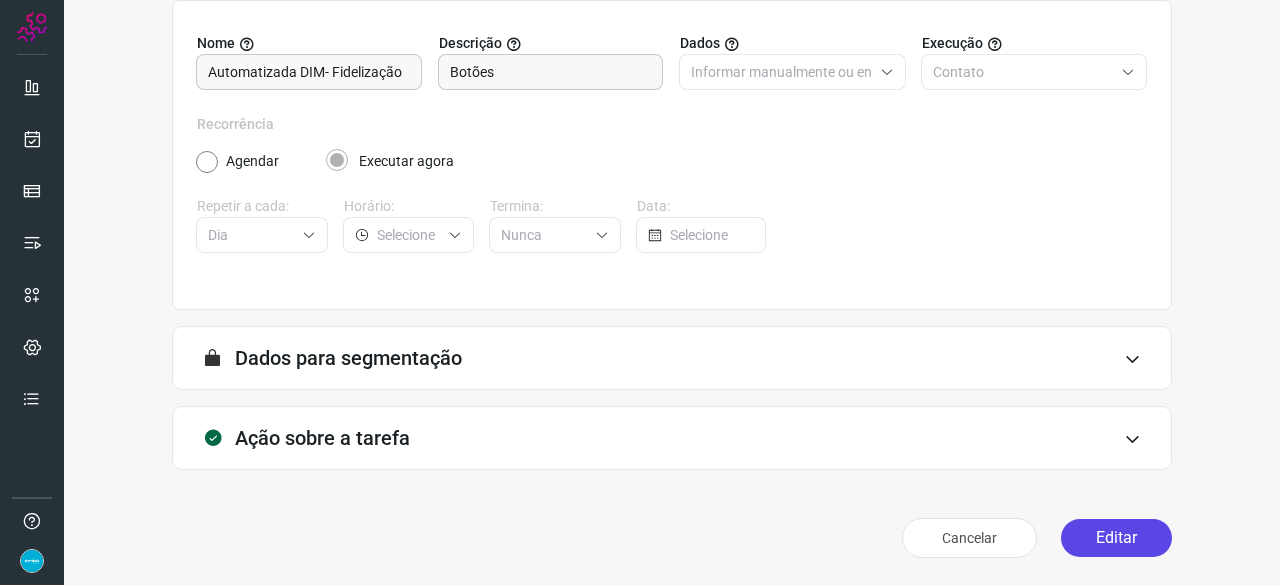 click on "Editar" at bounding box center (1116, 538) 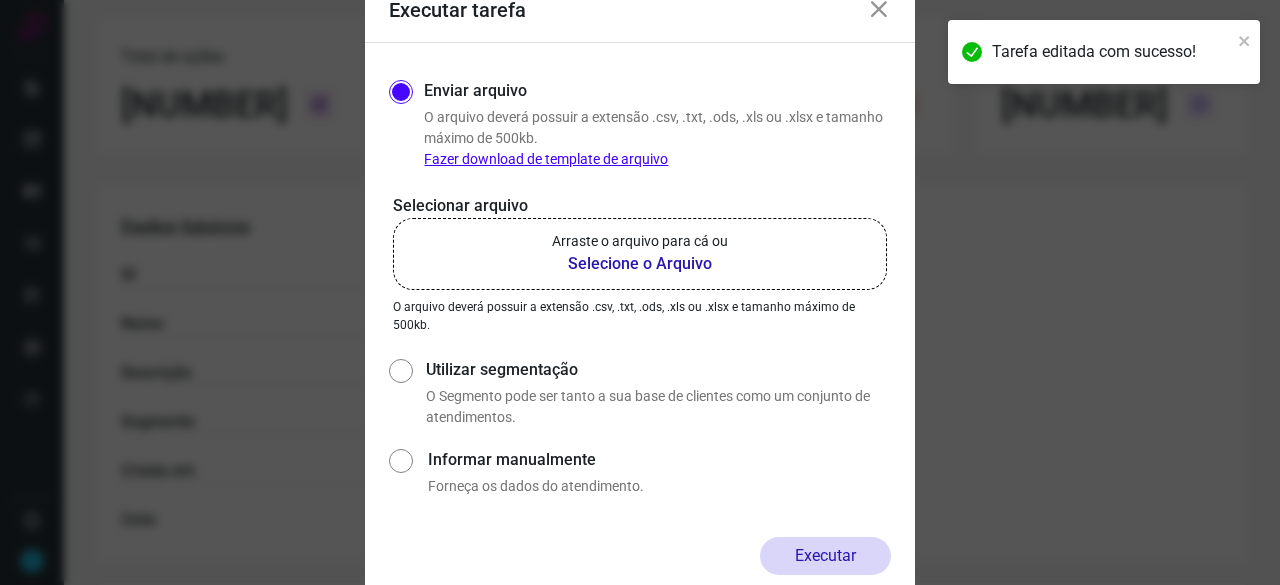 click on "Selecione o Arquivo" at bounding box center (640, 264) 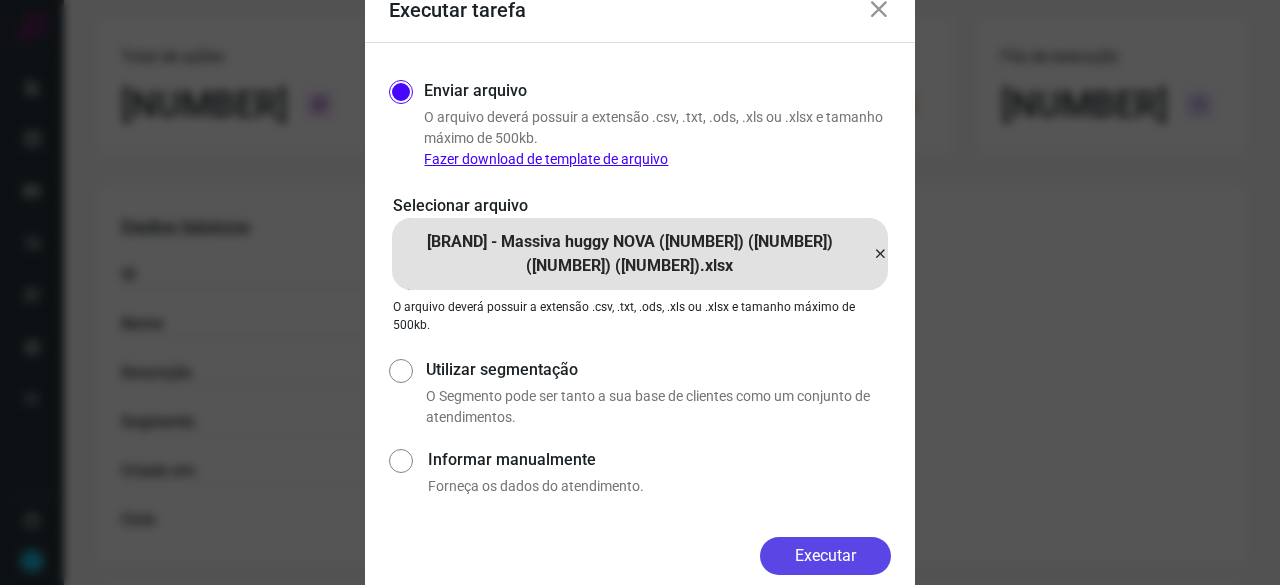 drag, startPoint x: 837, startPoint y: 545, endPoint x: 866, endPoint y: 559, distance: 32.202484 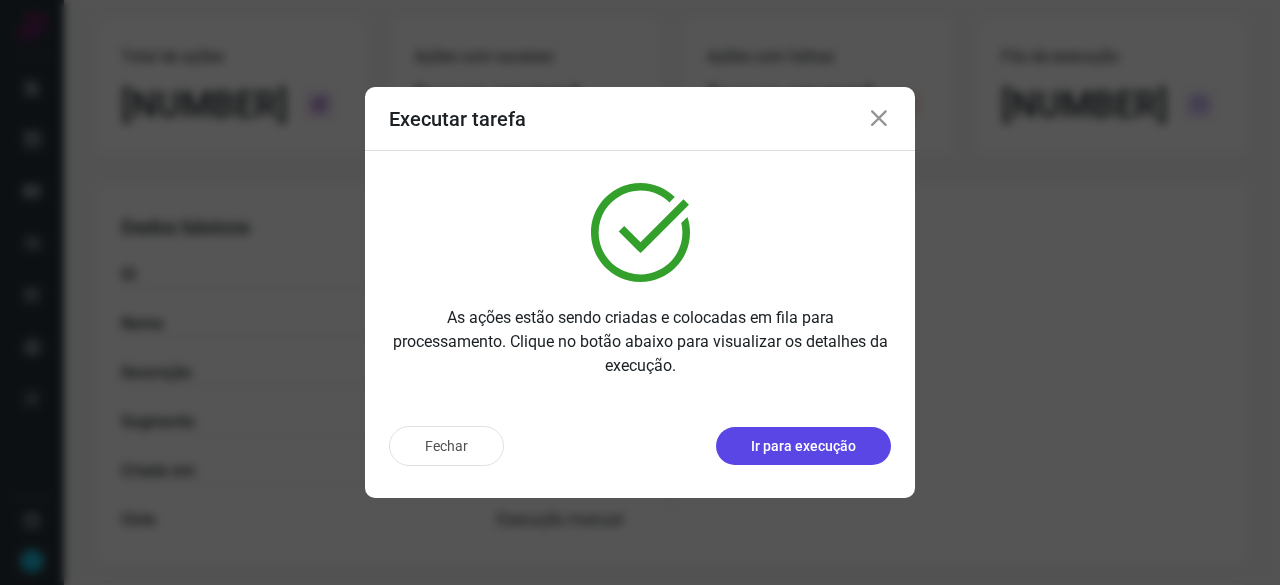 click on "Ir para execução" at bounding box center (803, 446) 